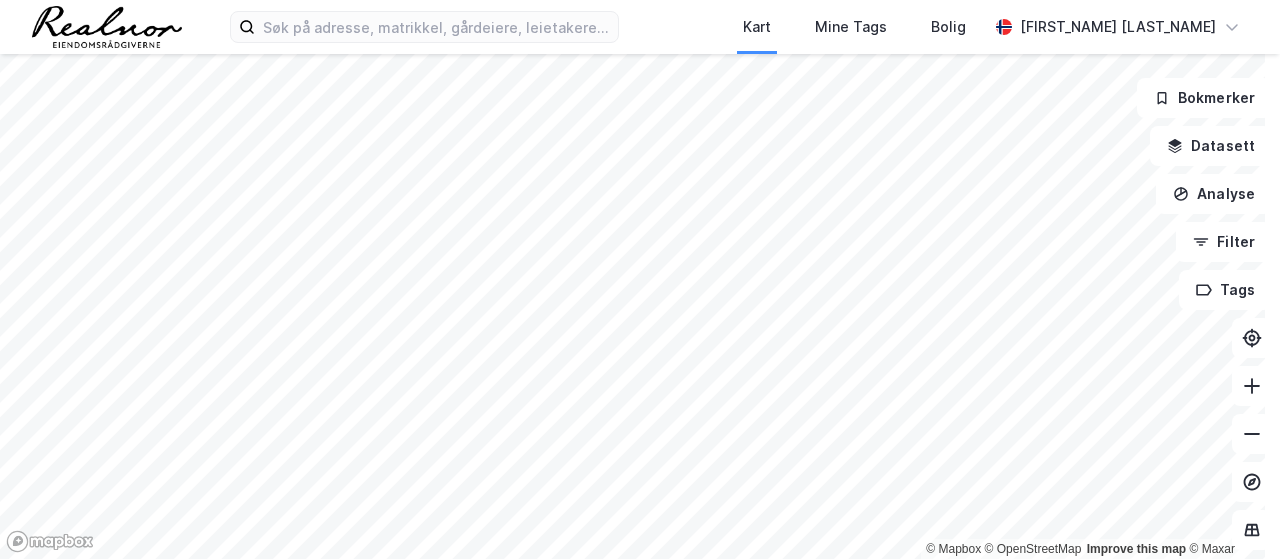 scroll, scrollTop: 0, scrollLeft: 0, axis: both 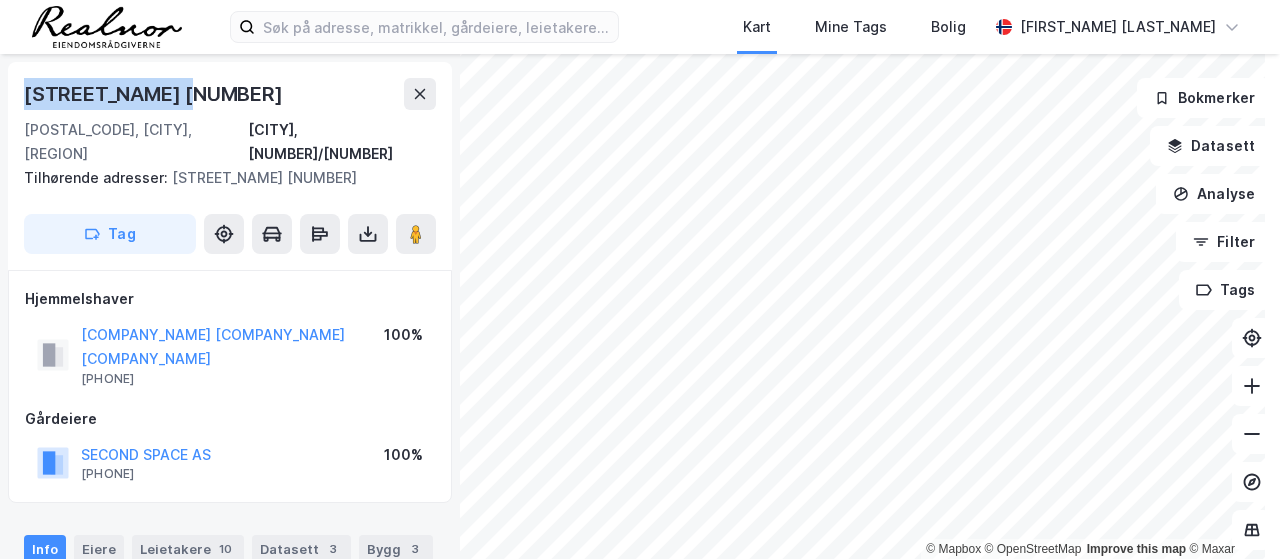 drag, startPoint x: 182, startPoint y: 99, endPoint x: 22, endPoint y: 100, distance: 160.00313 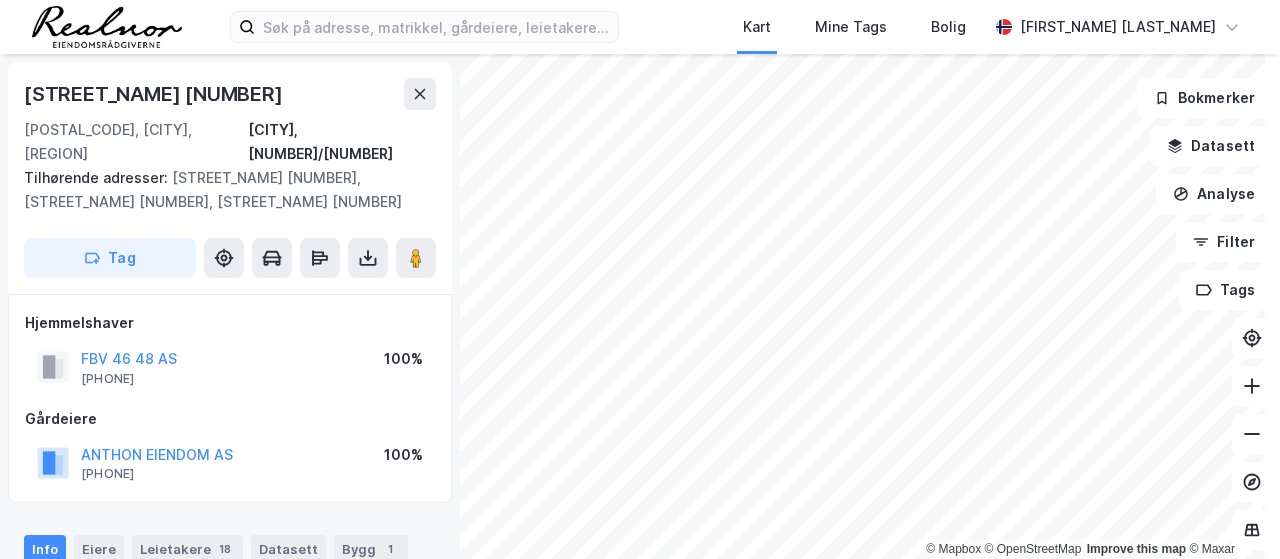 scroll, scrollTop: 4, scrollLeft: 0, axis: vertical 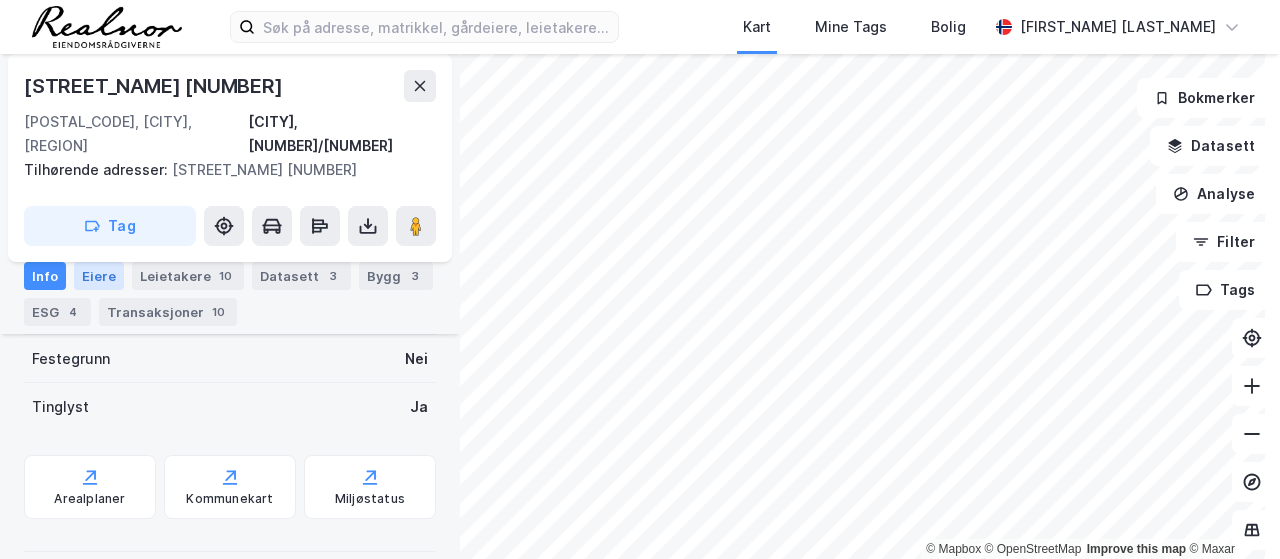 click on "Eiere" at bounding box center [99, 276] 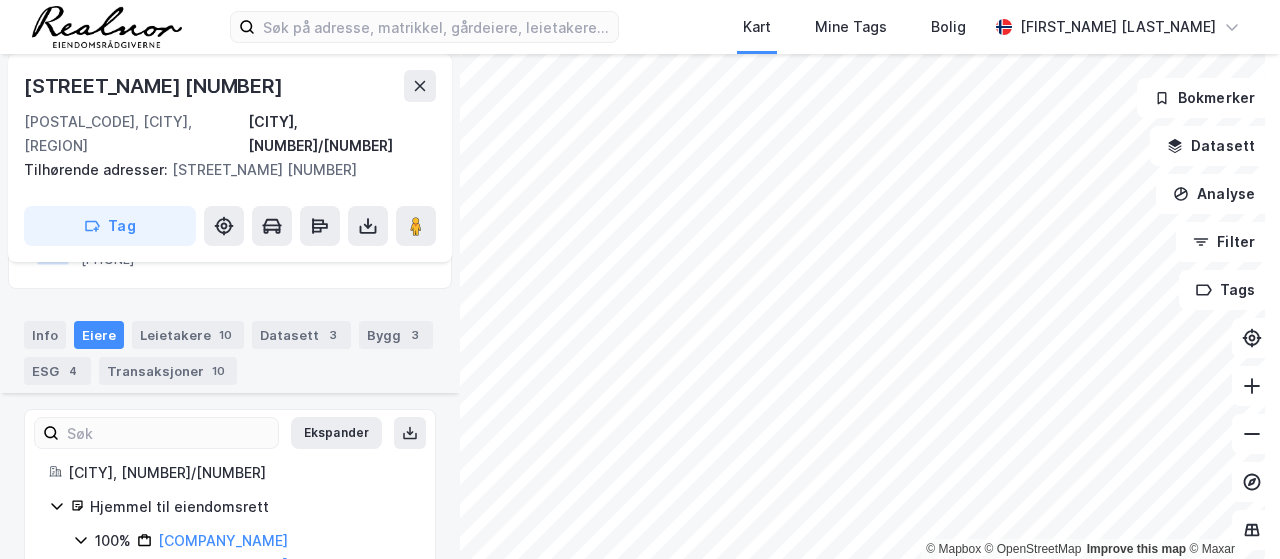scroll, scrollTop: 314, scrollLeft: 0, axis: vertical 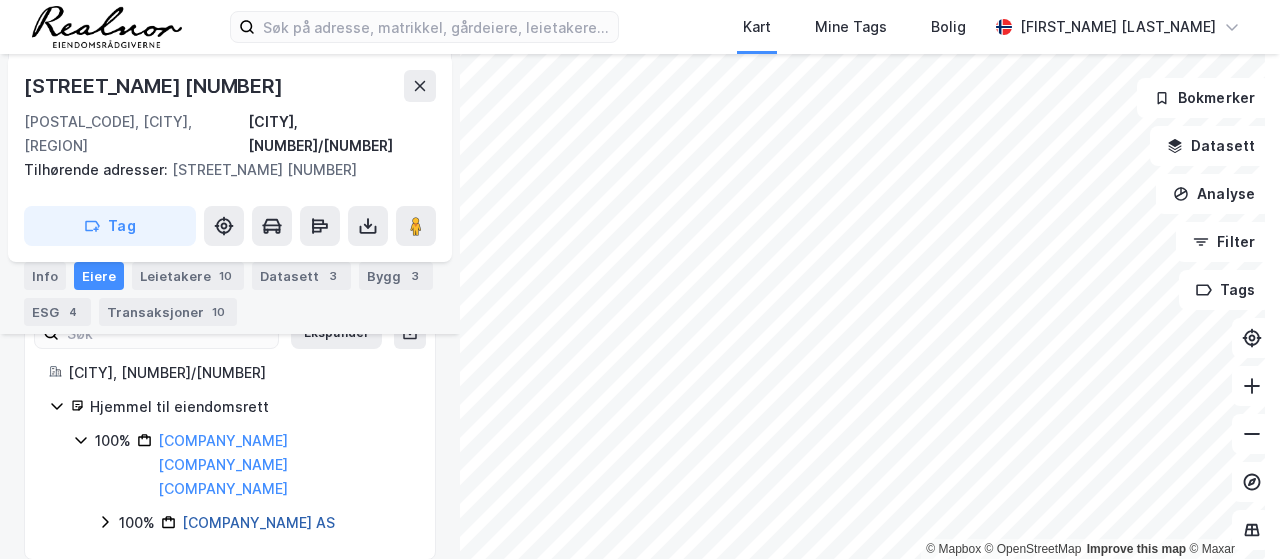 click on "[COMPANY_NAME] AS" at bounding box center (258, 522) 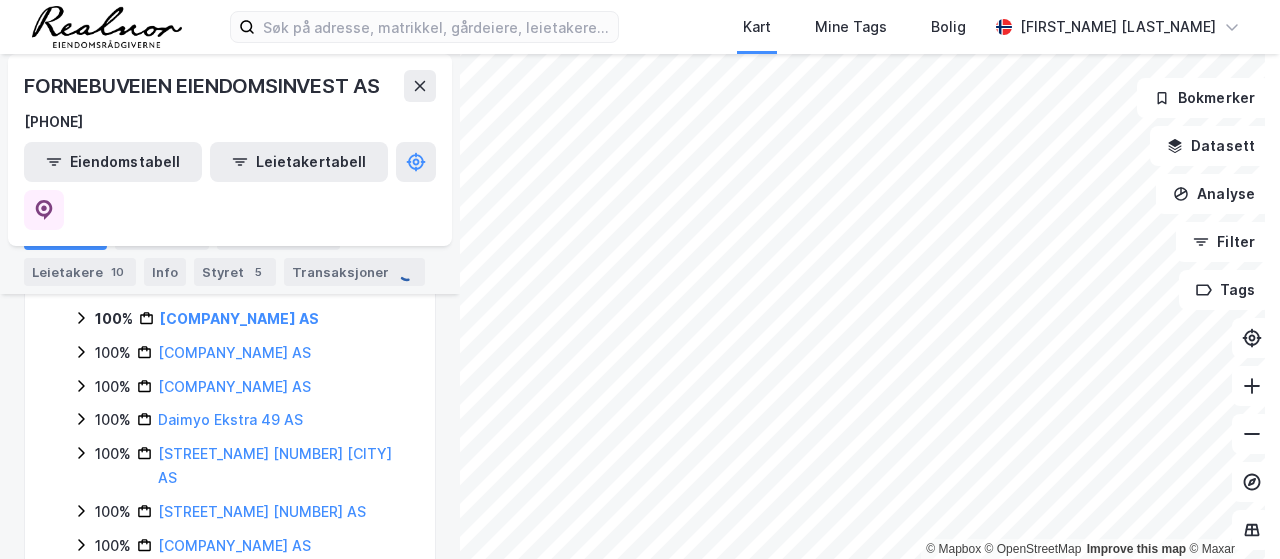 scroll, scrollTop: 300, scrollLeft: 0, axis: vertical 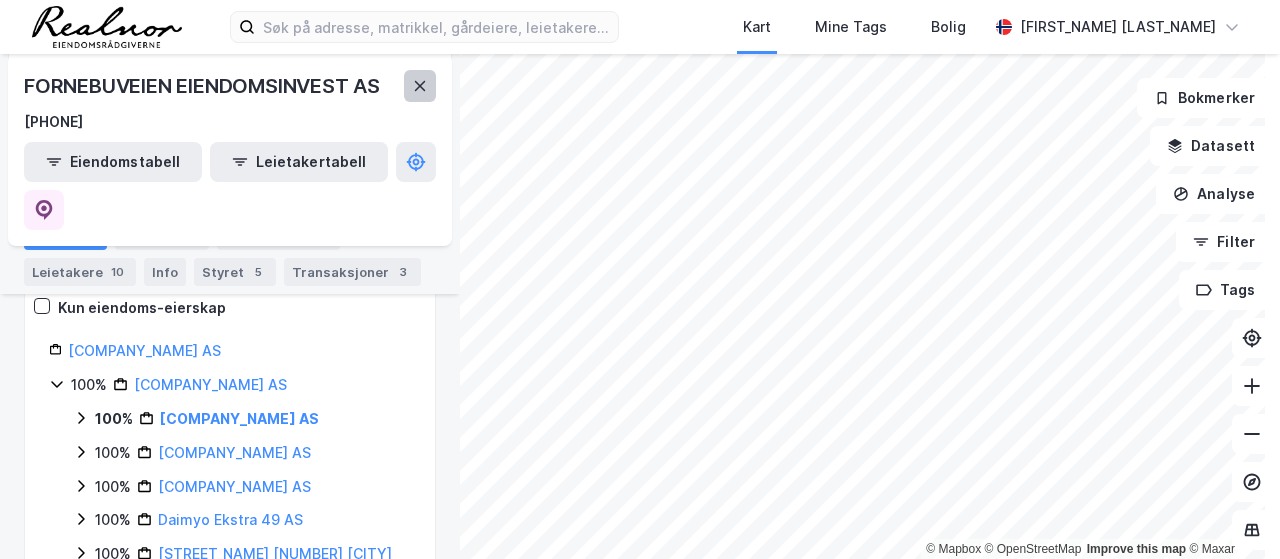 click 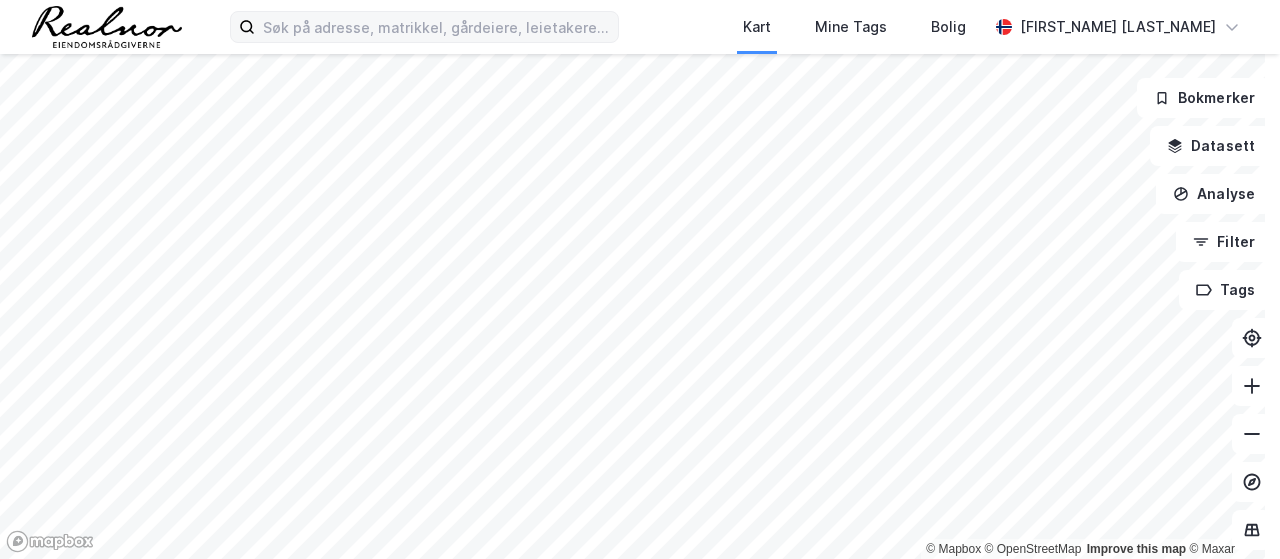 click on "Kart Mine Tags Bolig [FIRST_NAME] [LAST_NAME] © Mapbox   © OpenStreetMap   Improve this map   © Maxar Bokmerker Datasett Analyse Filter Tags" at bounding box center [640, 279] 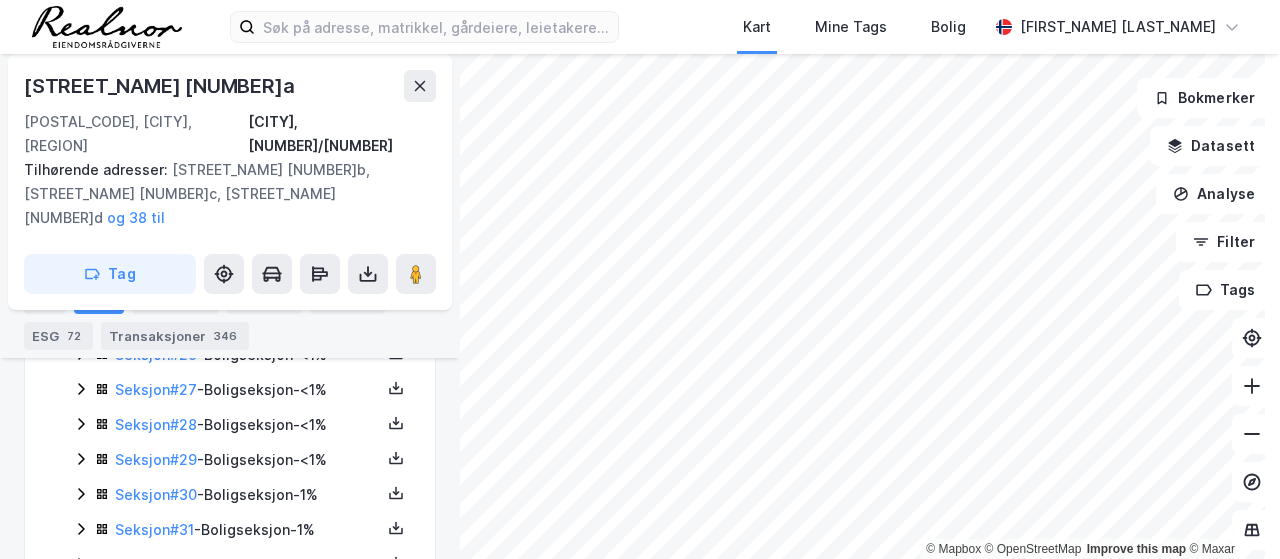 scroll, scrollTop: 1714, scrollLeft: 0, axis: vertical 